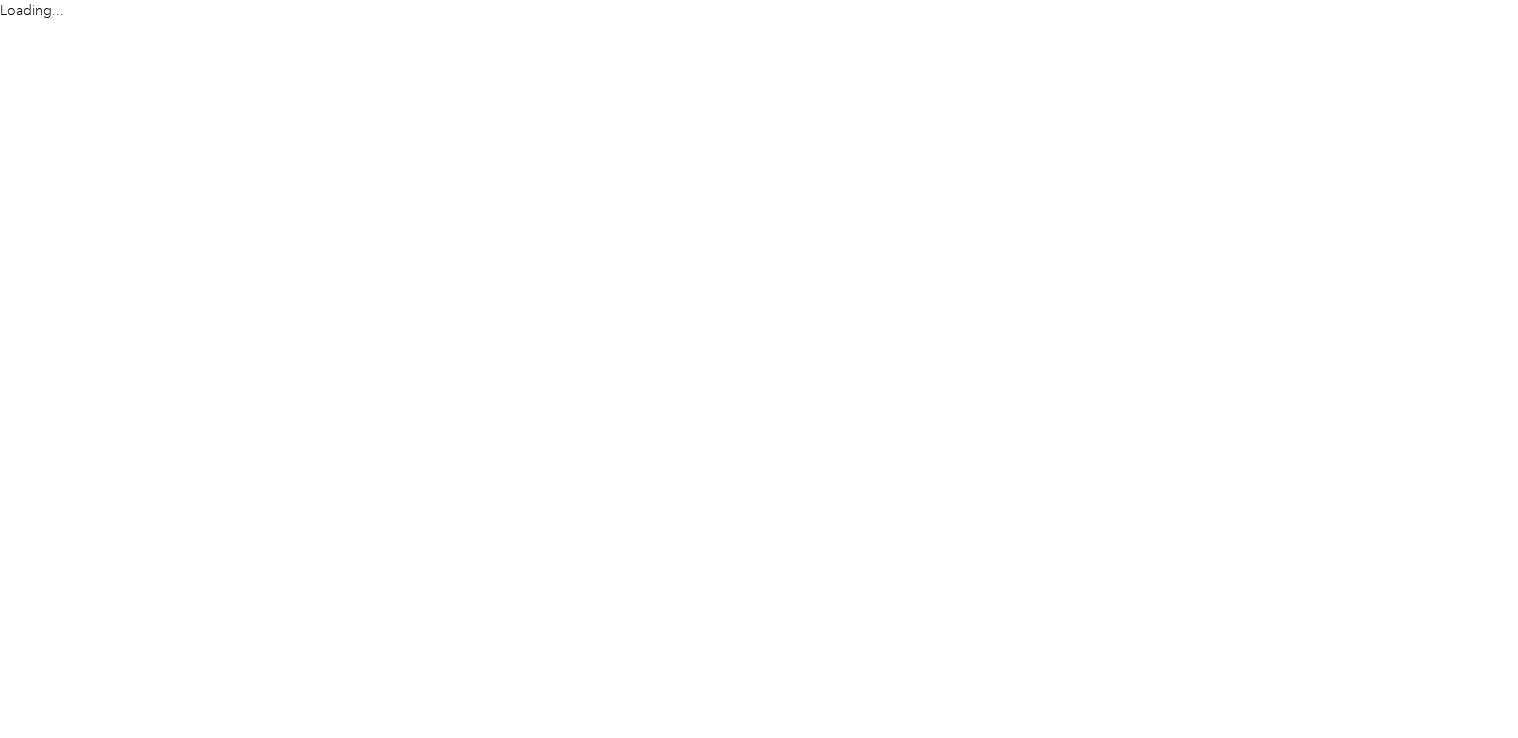 scroll, scrollTop: 0, scrollLeft: 0, axis: both 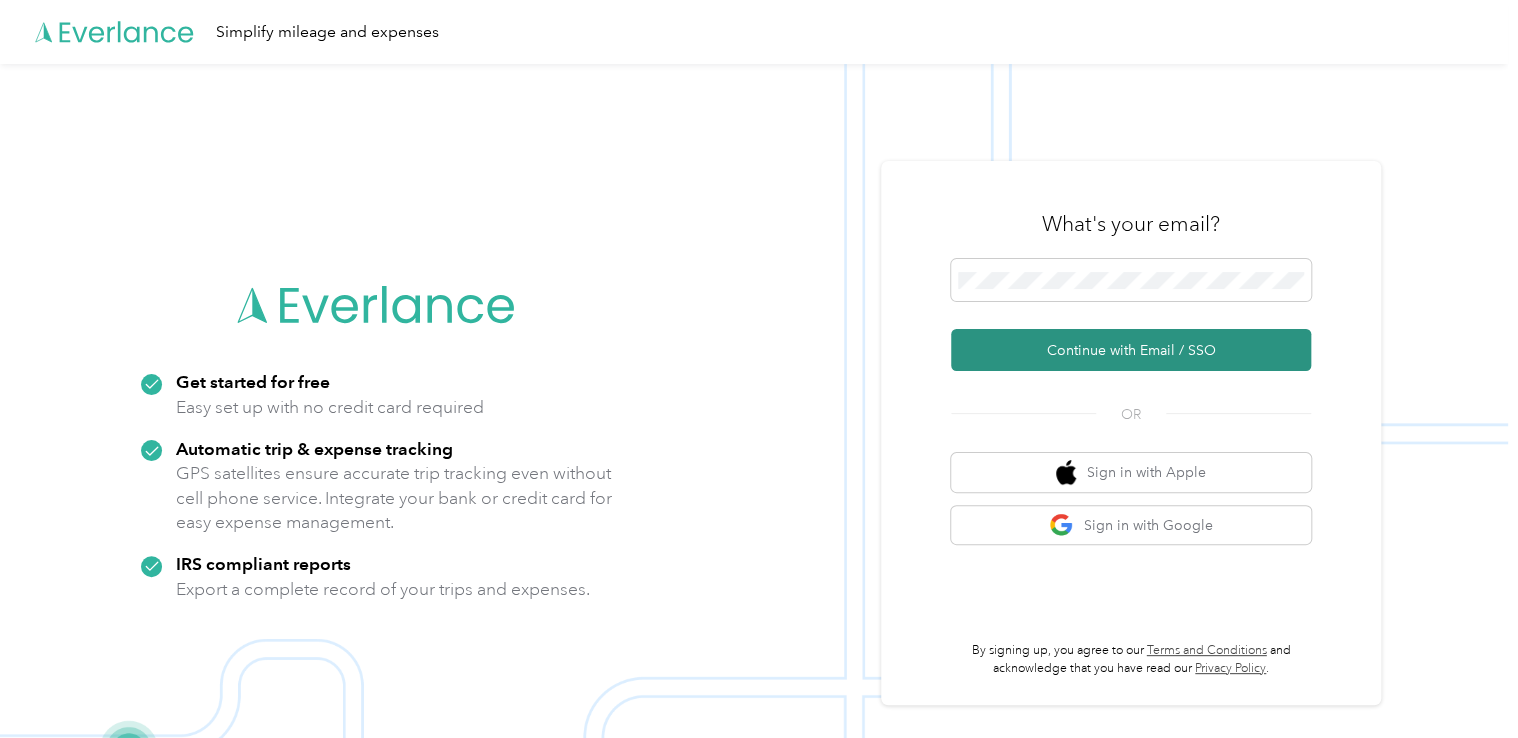 click on "Continue with Email / SSO" at bounding box center [1131, 350] 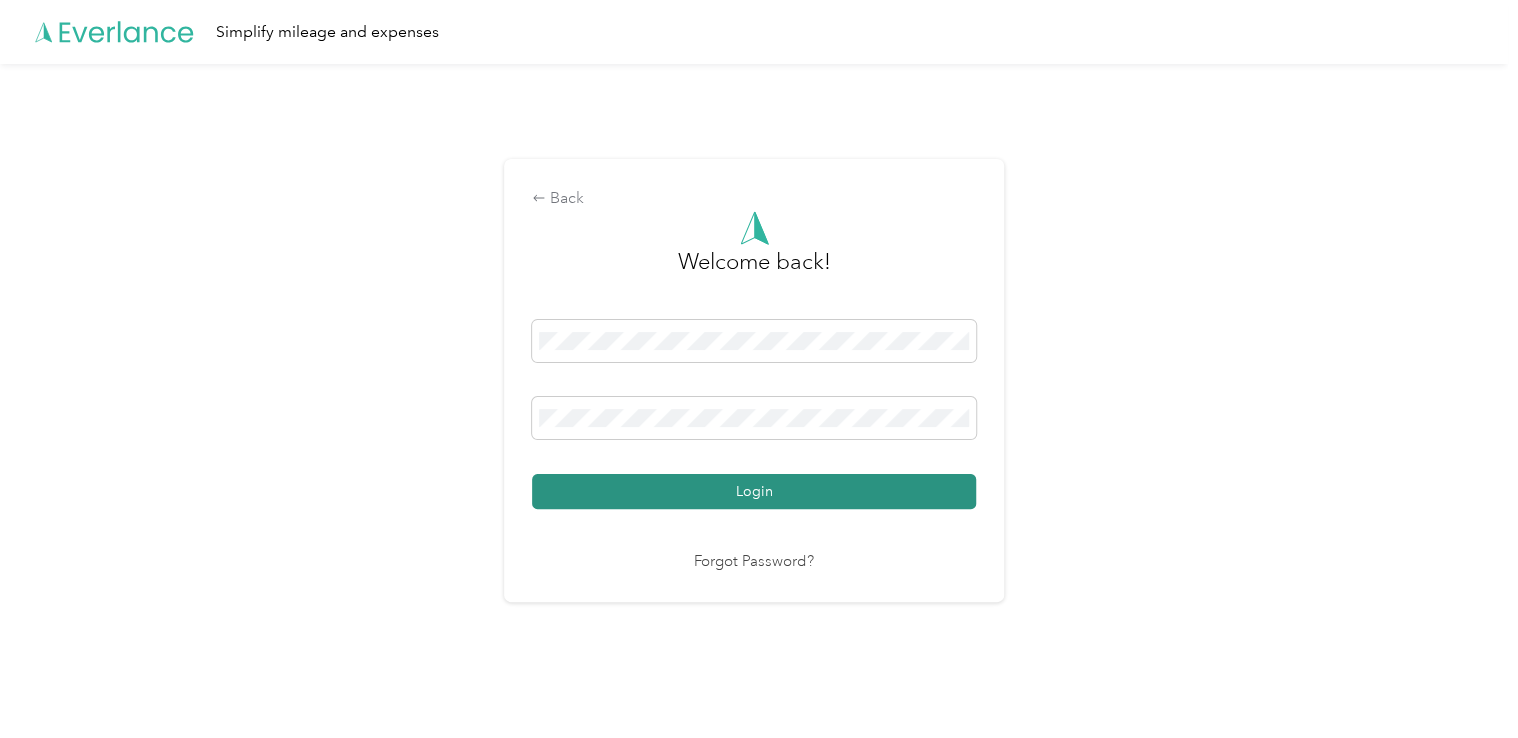 click on "Login" at bounding box center (754, 491) 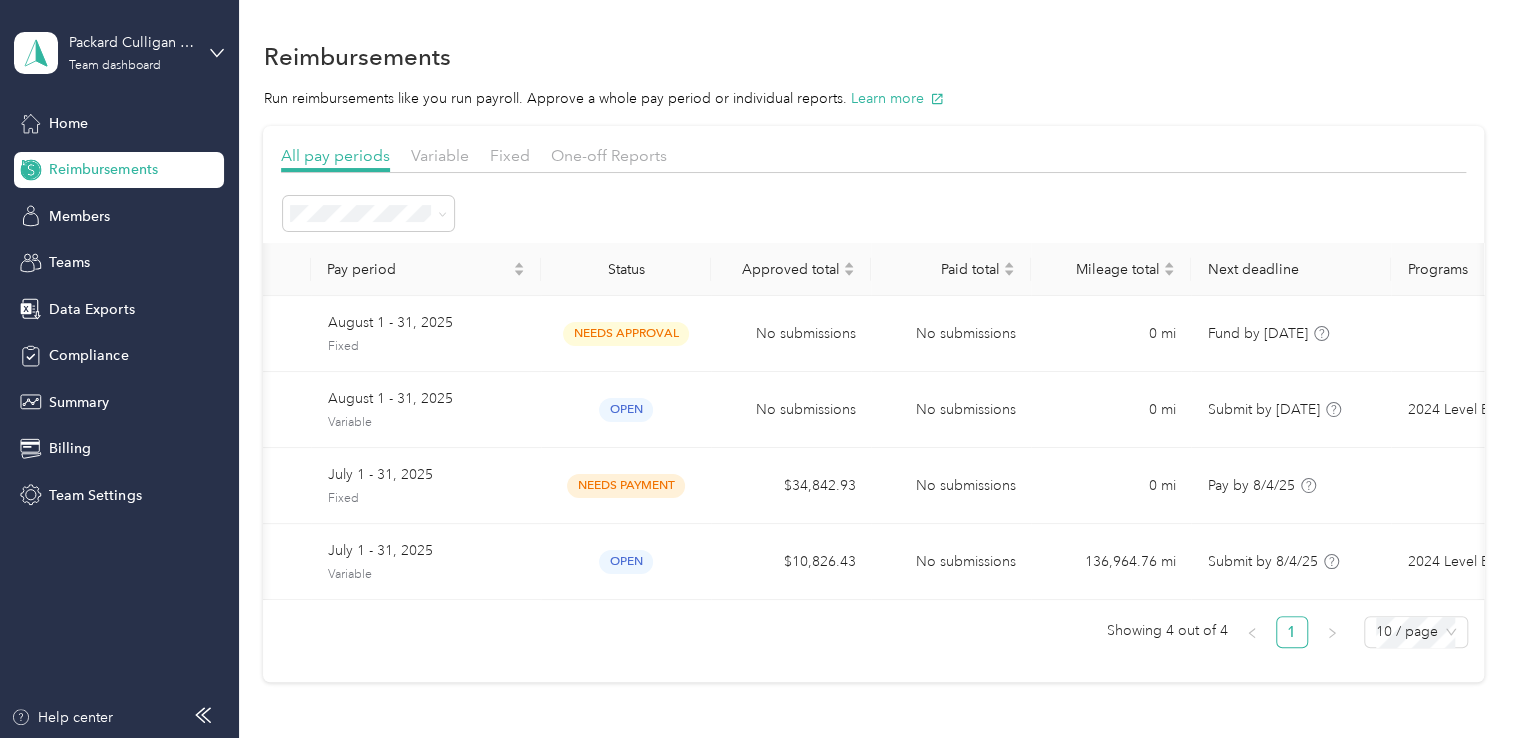 scroll, scrollTop: 0, scrollLeft: 0, axis: both 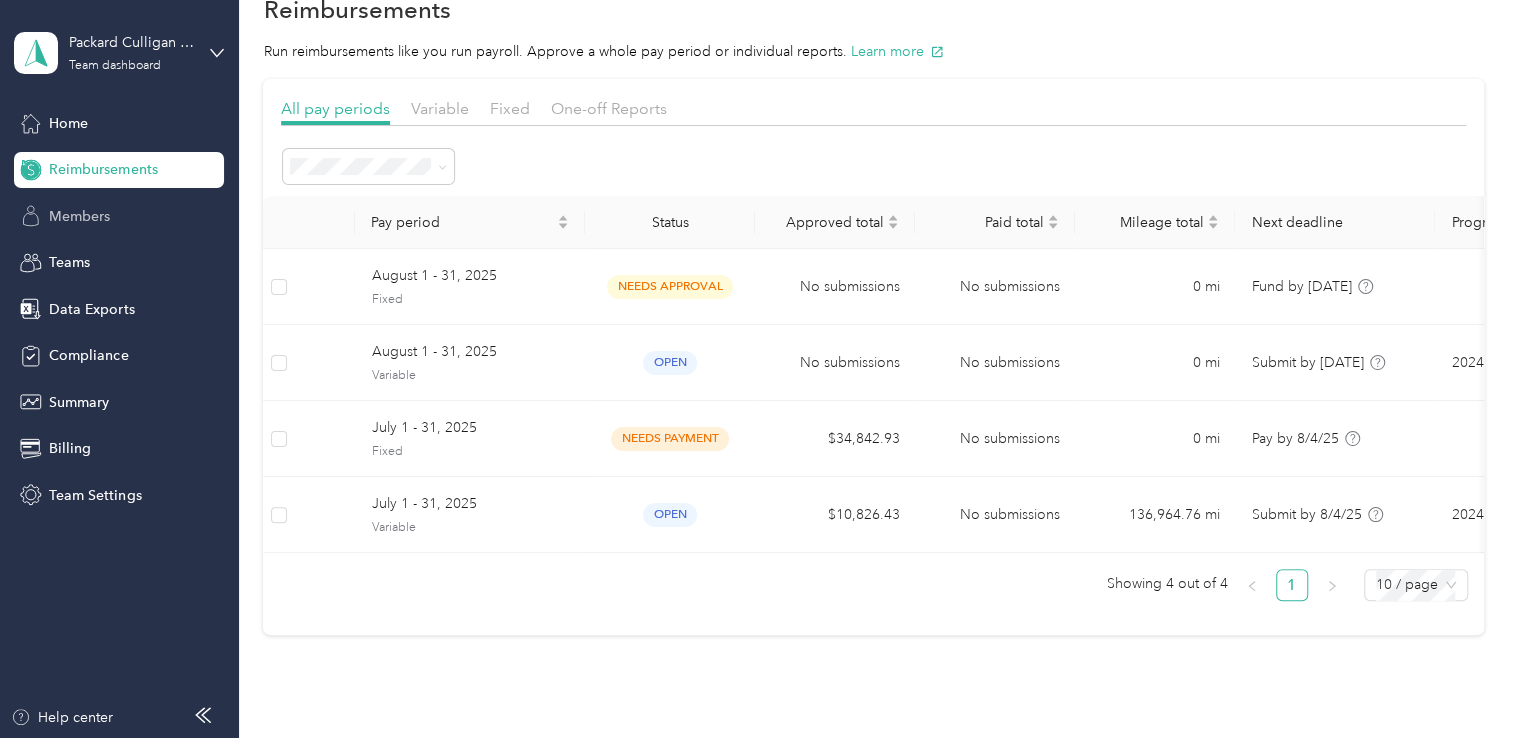 click on "Members" at bounding box center [79, 216] 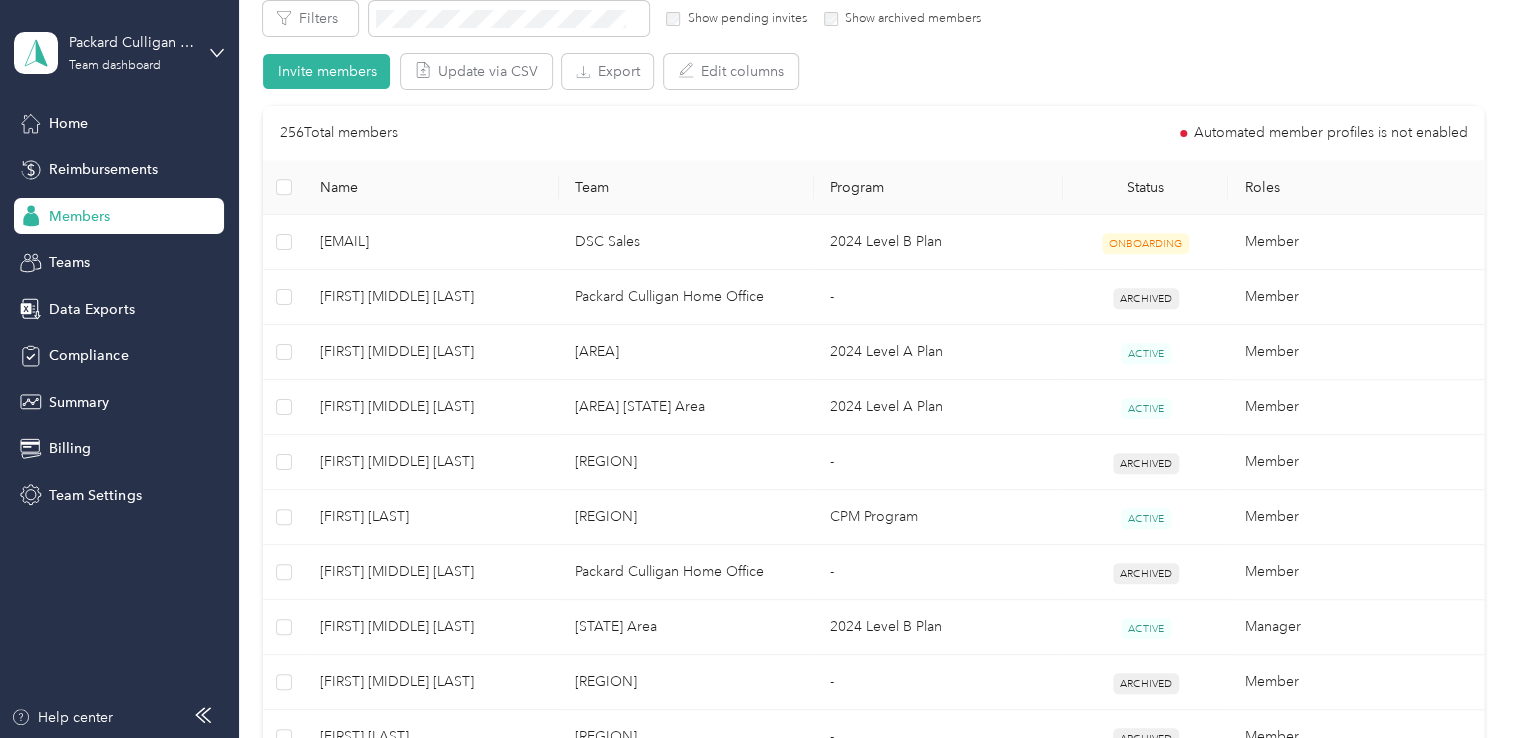 scroll, scrollTop: 183, scrollLeft: 0, axis: vertical 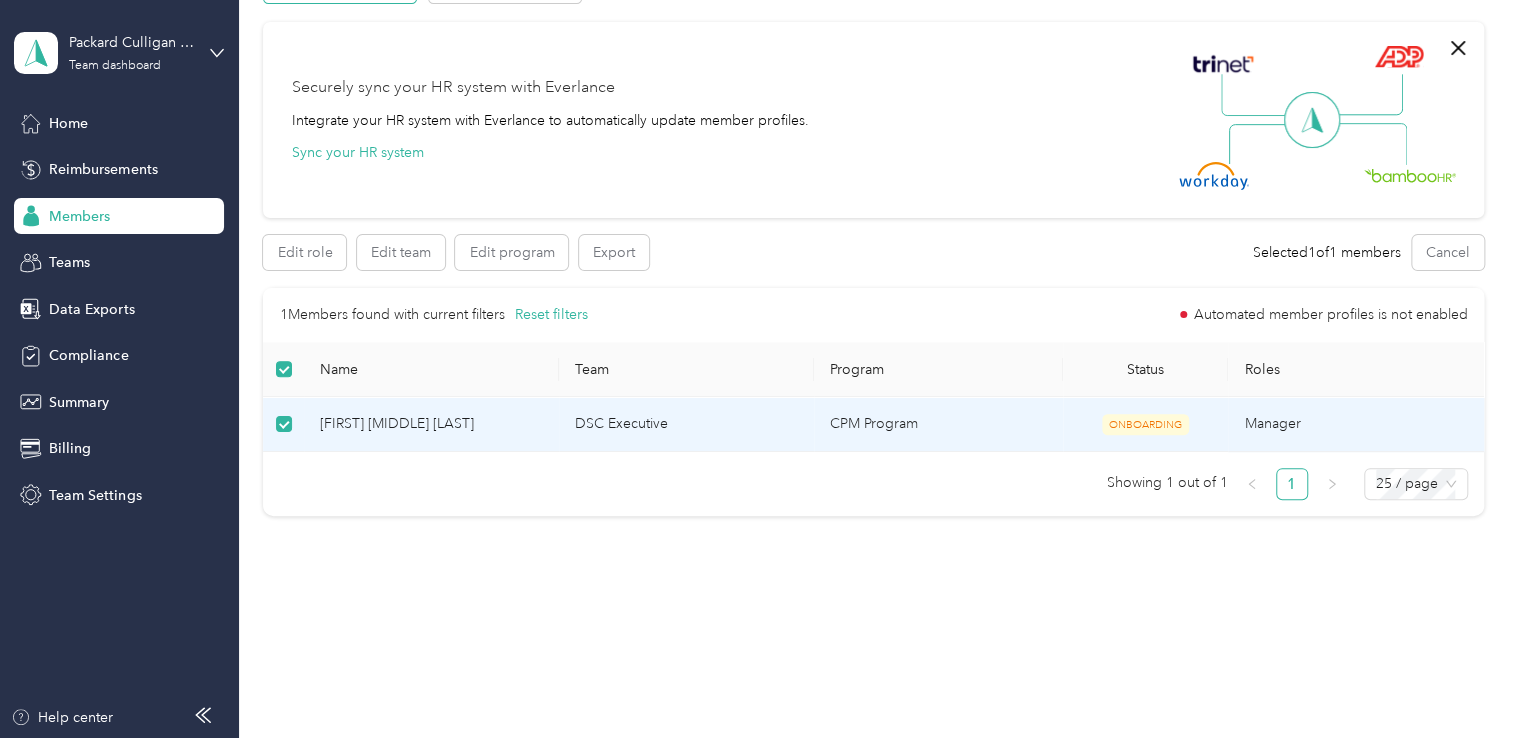 click on "[FIRST] [MIDDLE] [LAST]" at bounding box center (431, 424) 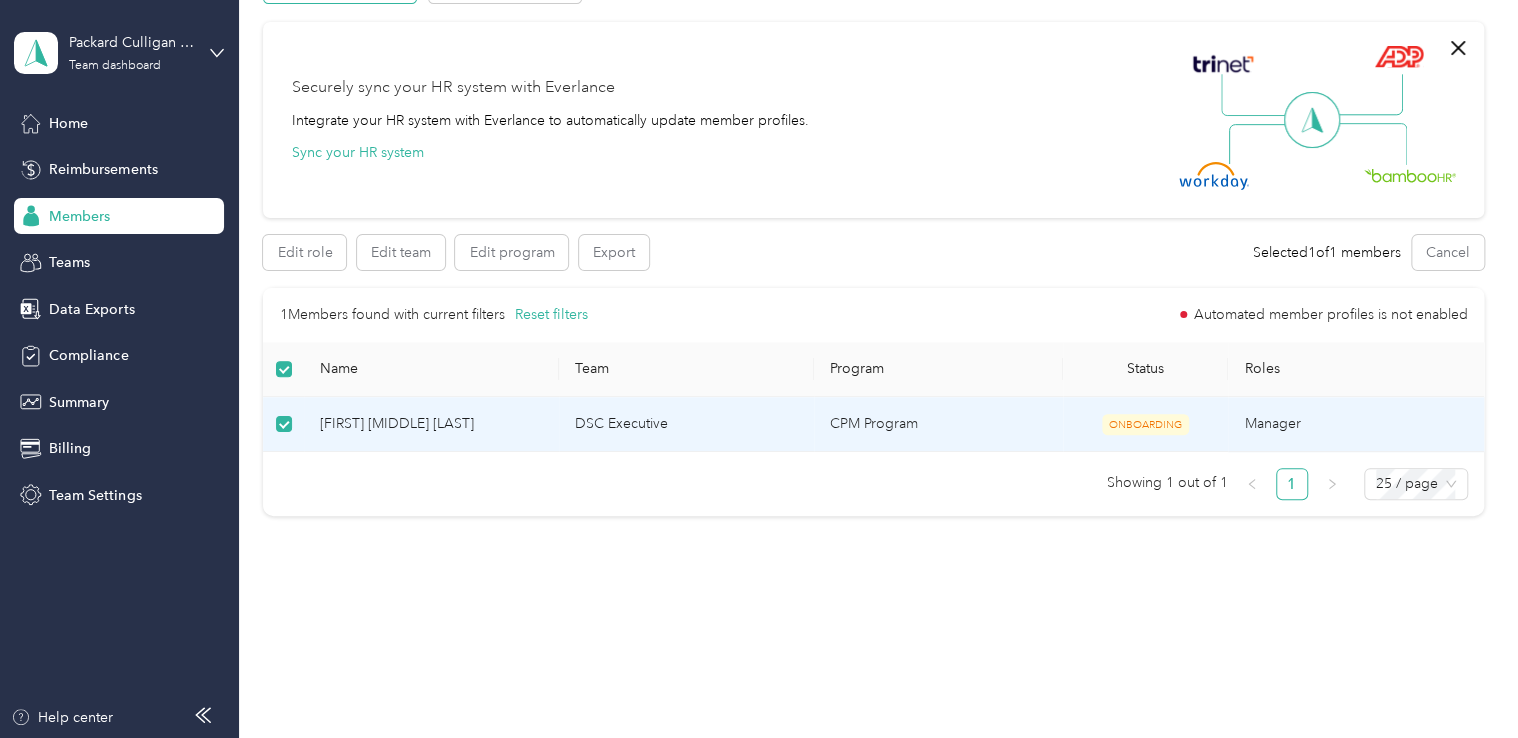 click on "[FIRST] [MIDDLE] [LAST]" at bounding box center [431, 424] 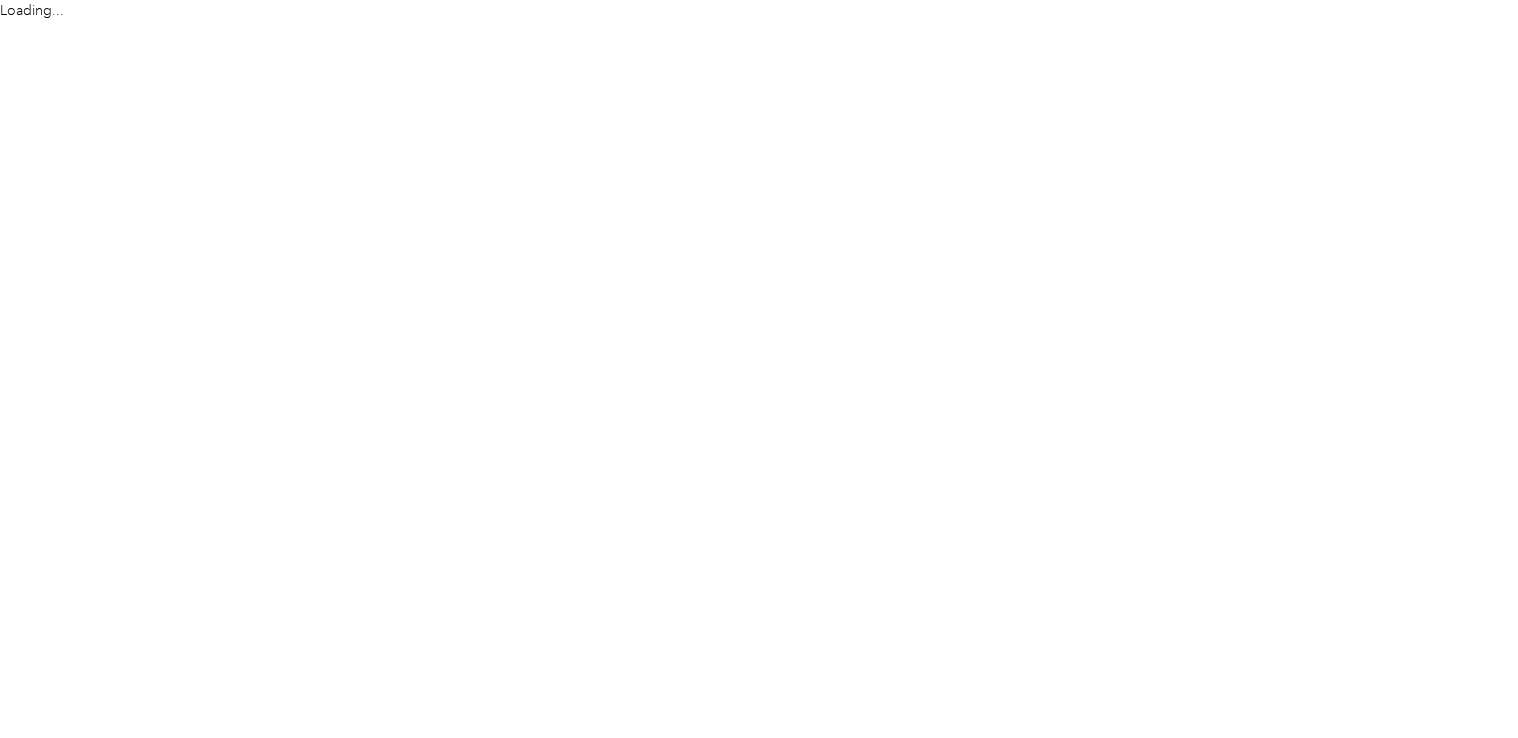scroll, scrollTop: 0, scrollLeft: 0, axis: both 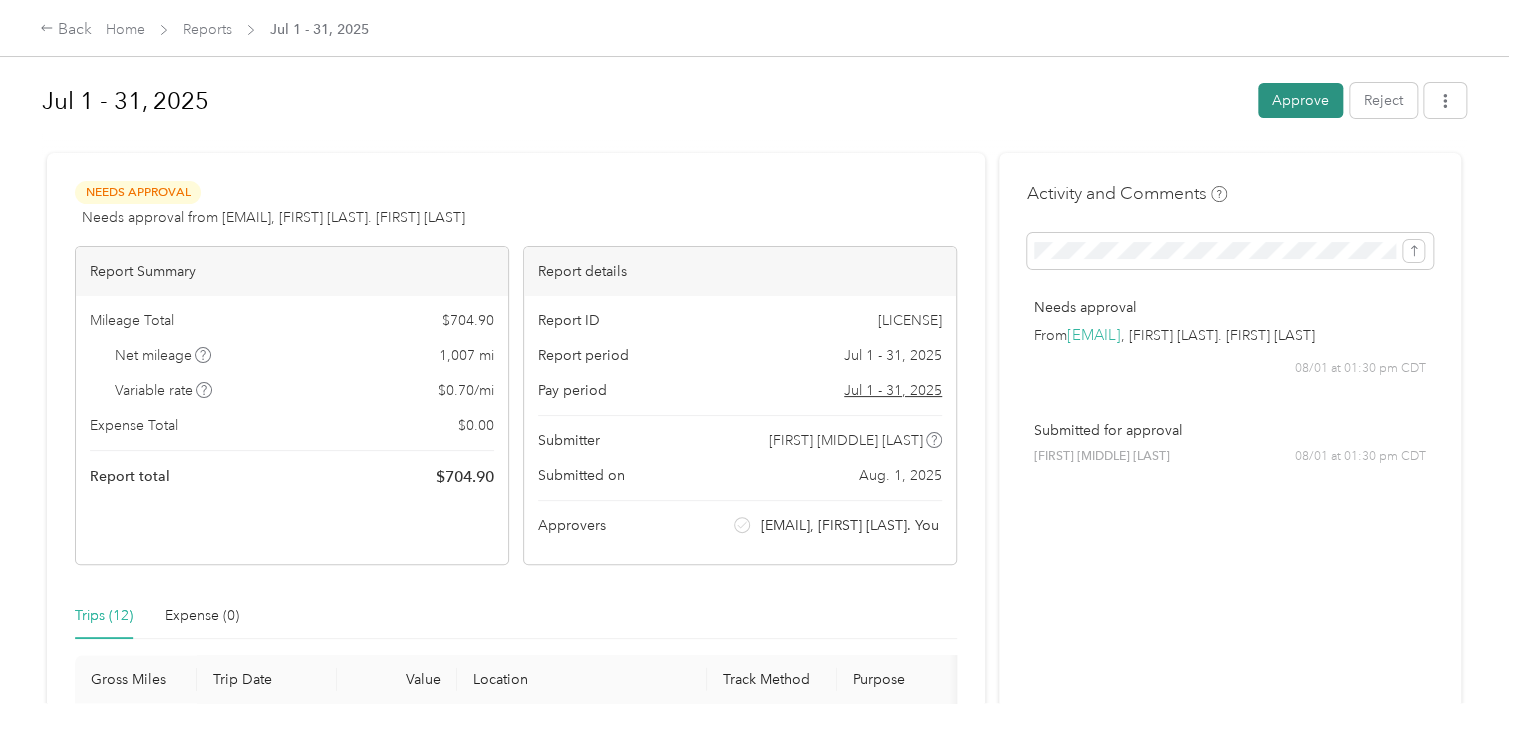 click on "Approve" at bounding box center [1300, 100] 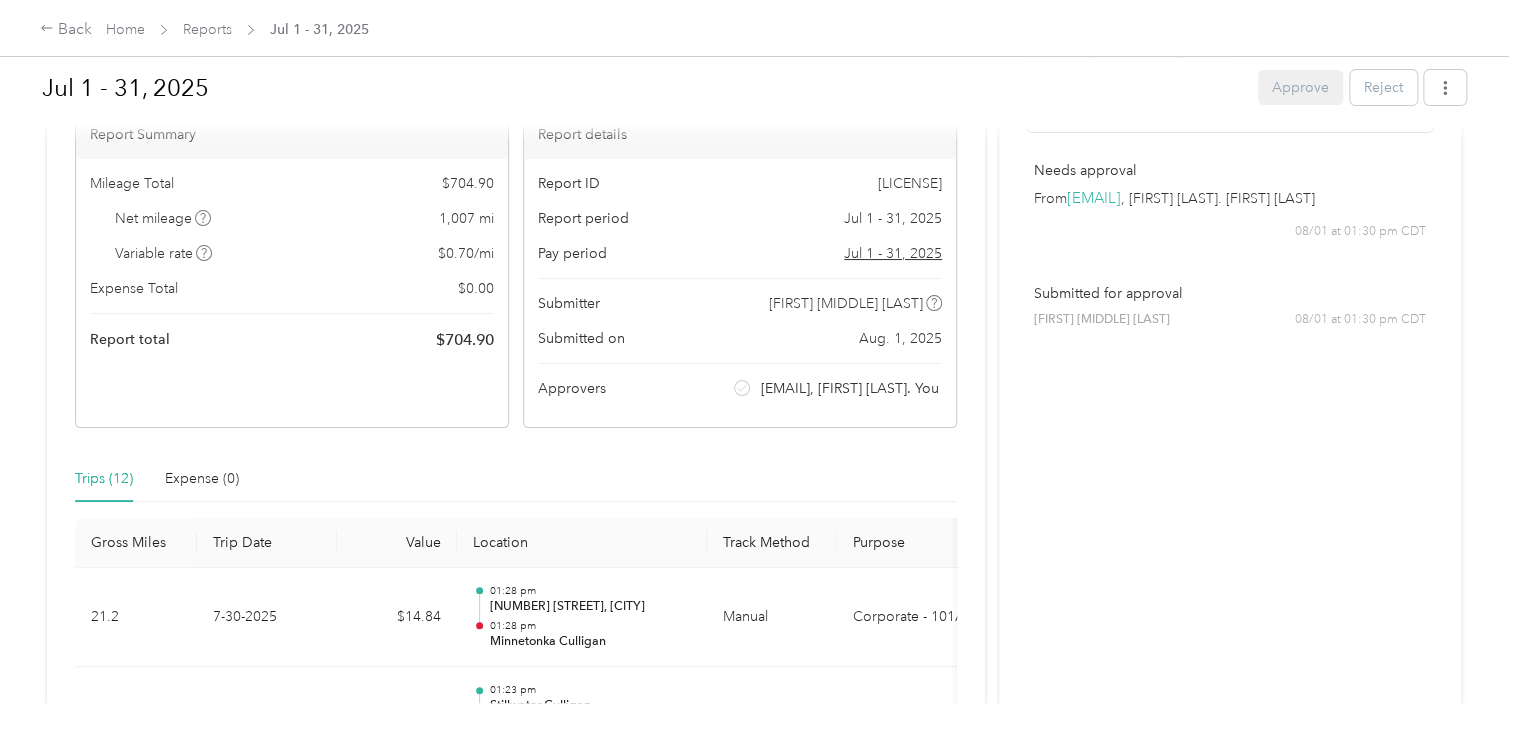scroll, scrollTop: 0, scrollLeft: 0, axis: both 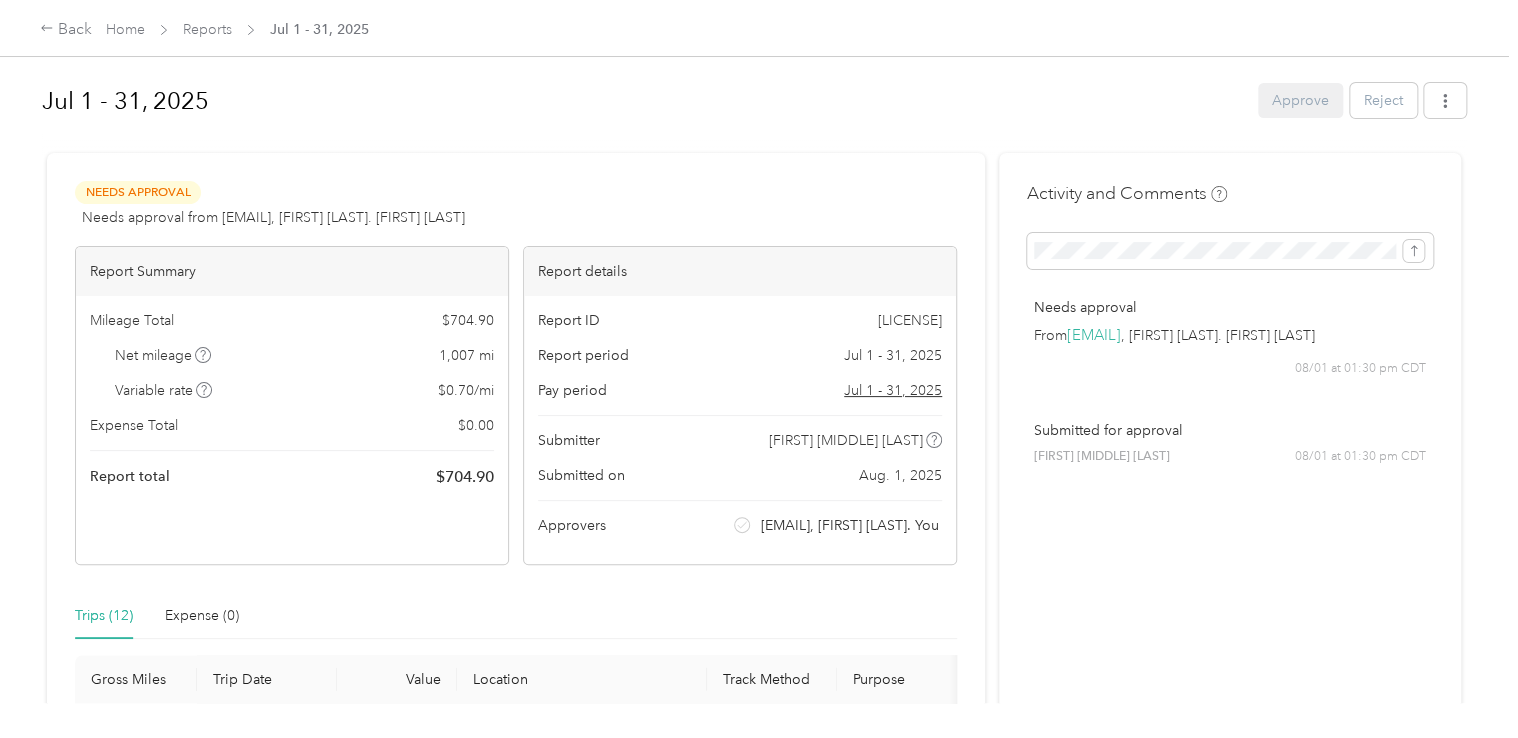 click on "Jul 1 - 31, 2025" at bounding box center (643, 101) 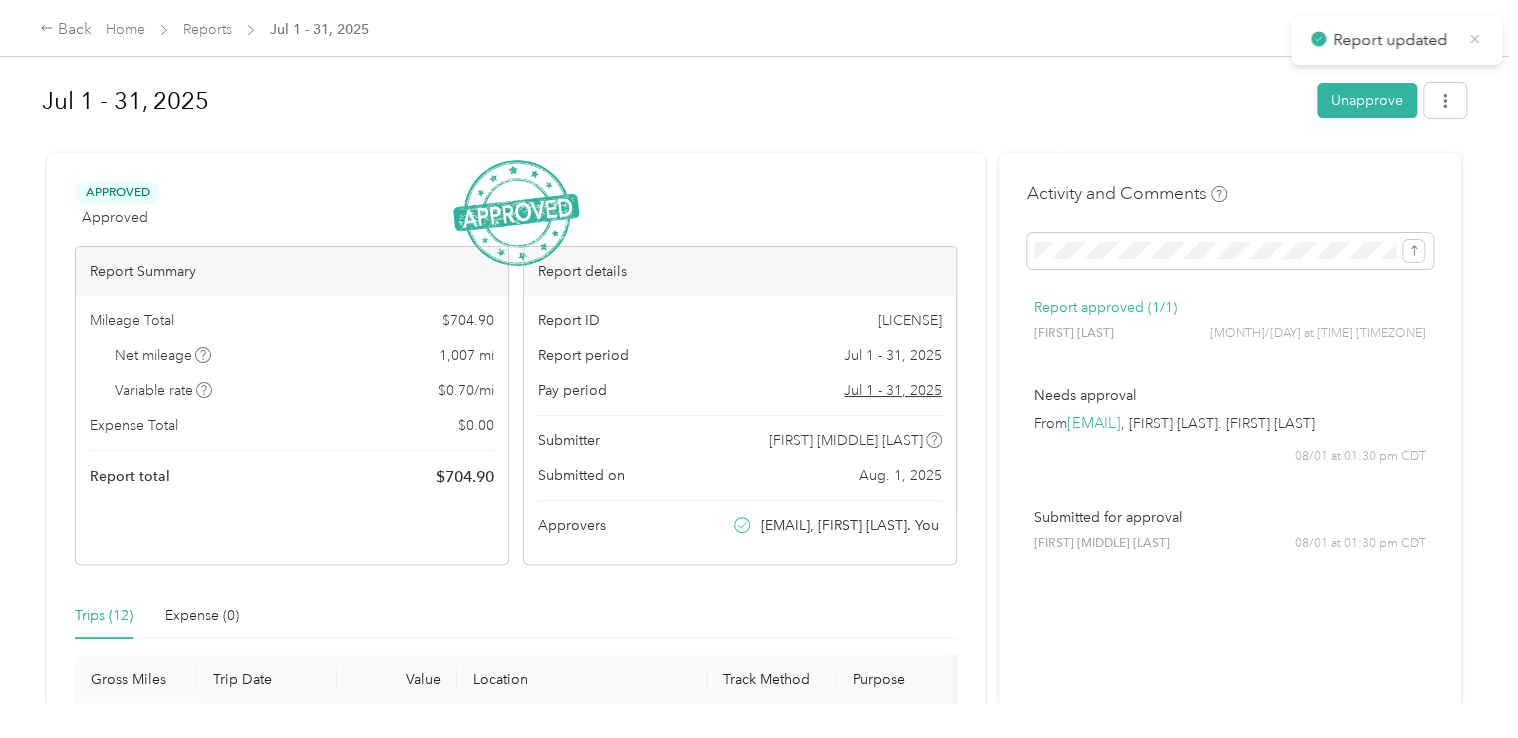 click 